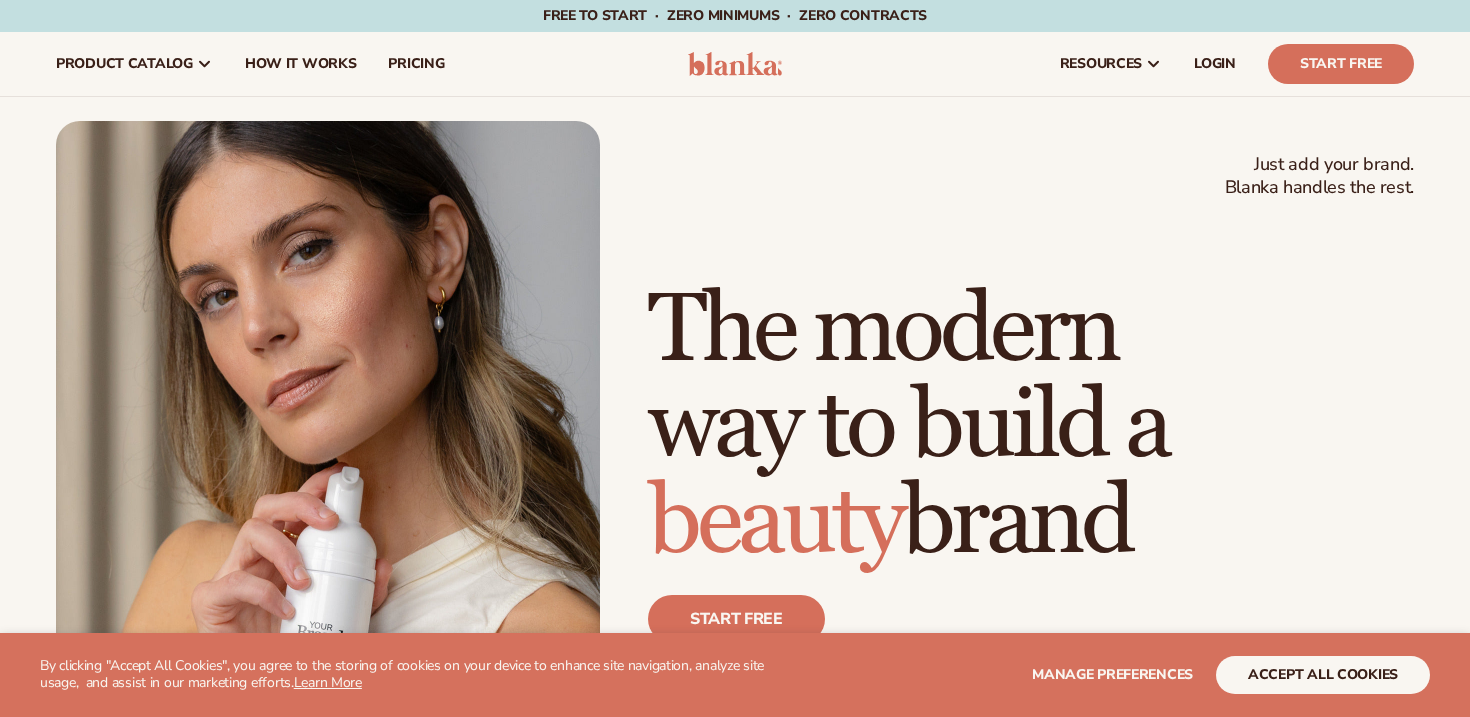 scroll, scrollTop: 0, scrollLeft: 0, axis: both 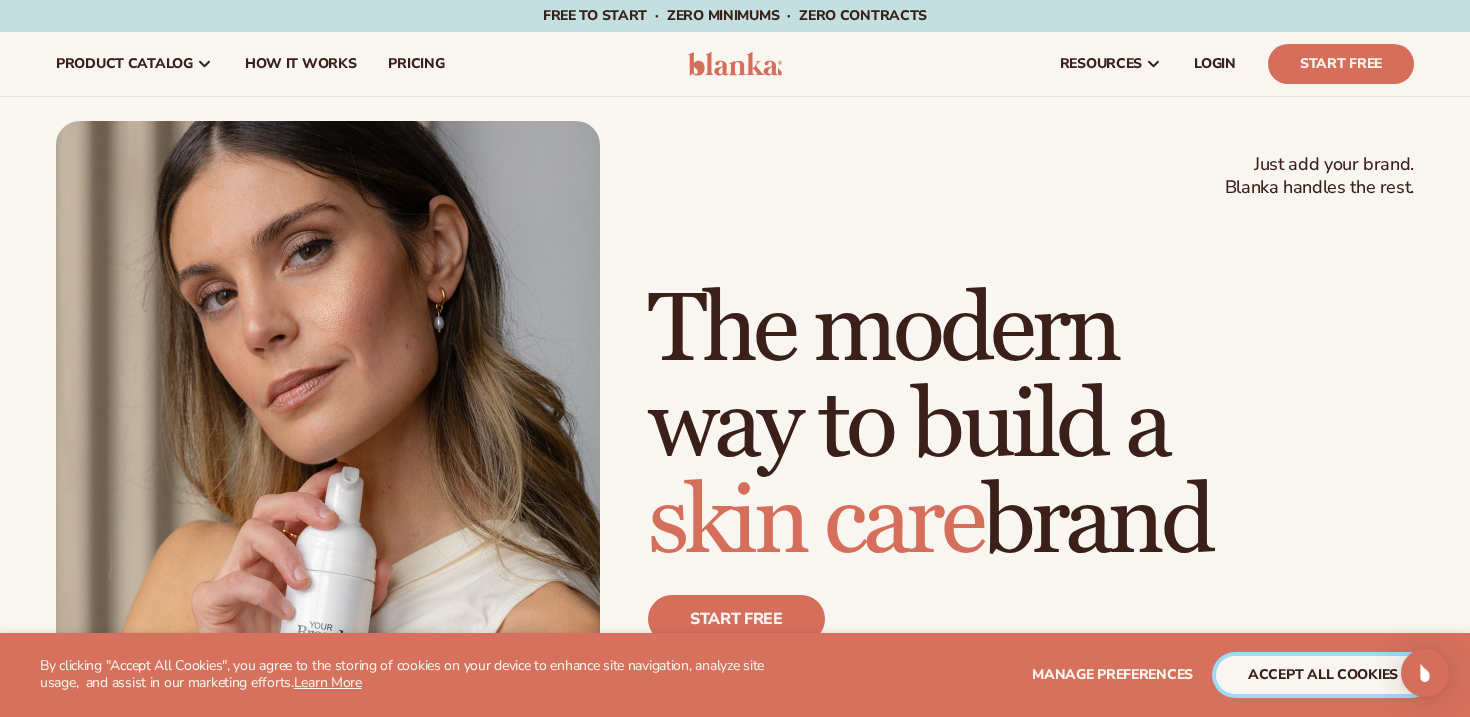 click on "accept all cookies" at bounding box center (1323, 675) 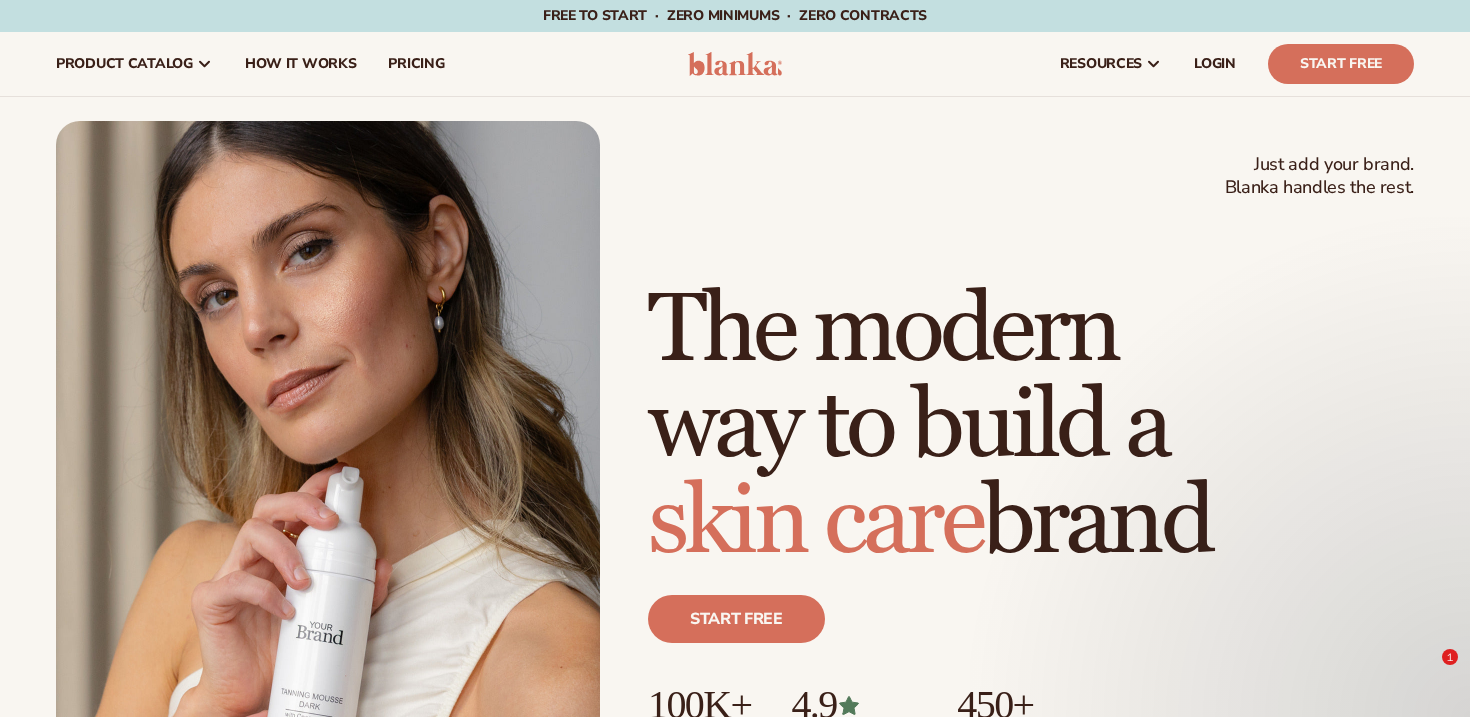 drag, startPoint x: 1275, startPoint y: 674, endPoint x: 1020, endPoint y: 605, distance: 264.1704 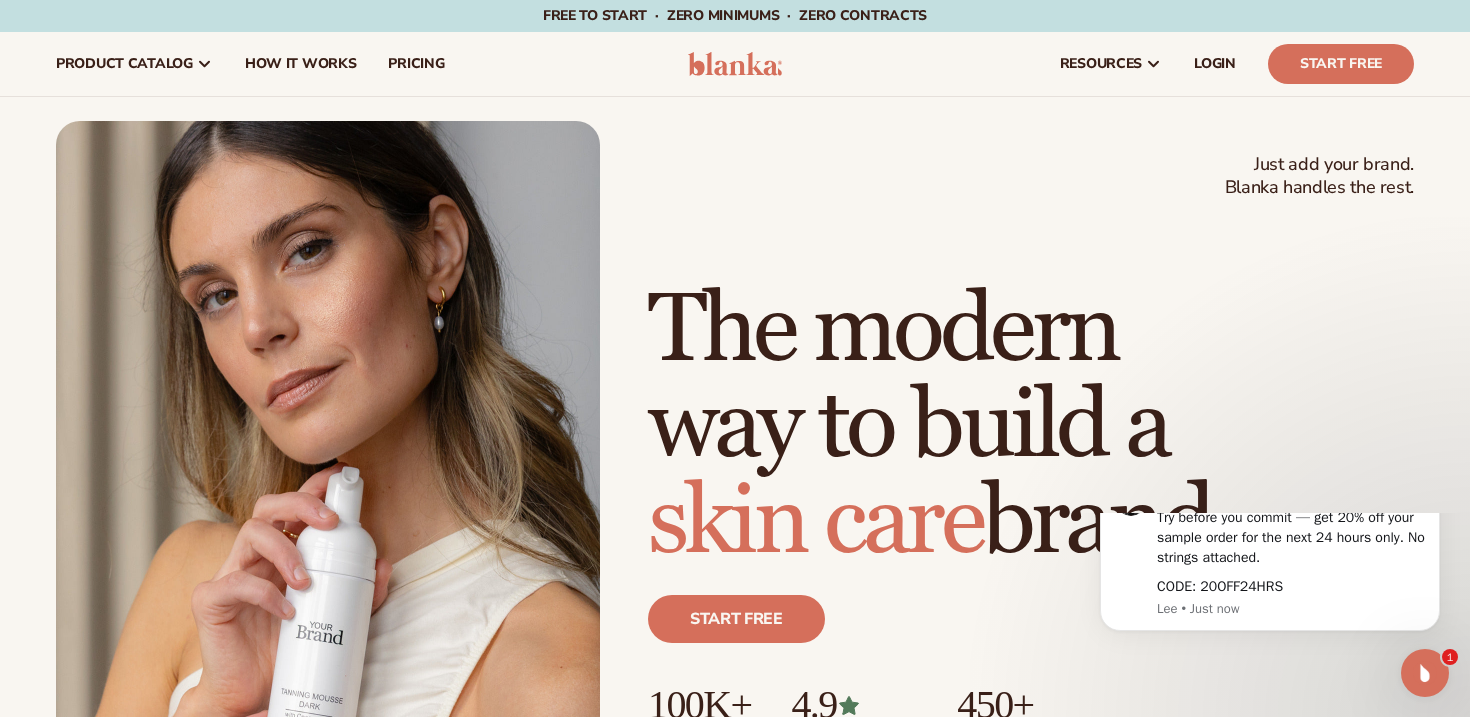 scroll, scrollTop: 0, scrollLeft: 0, axis: both 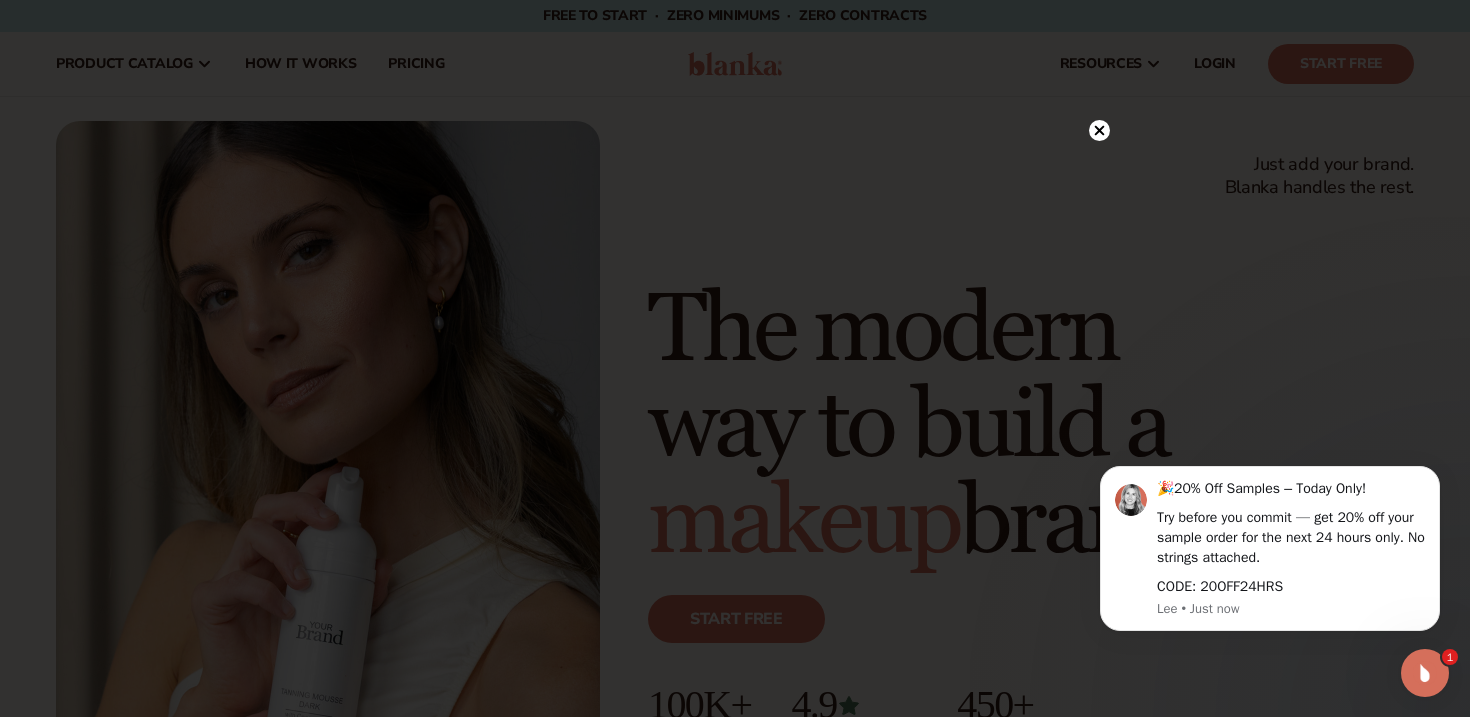 click 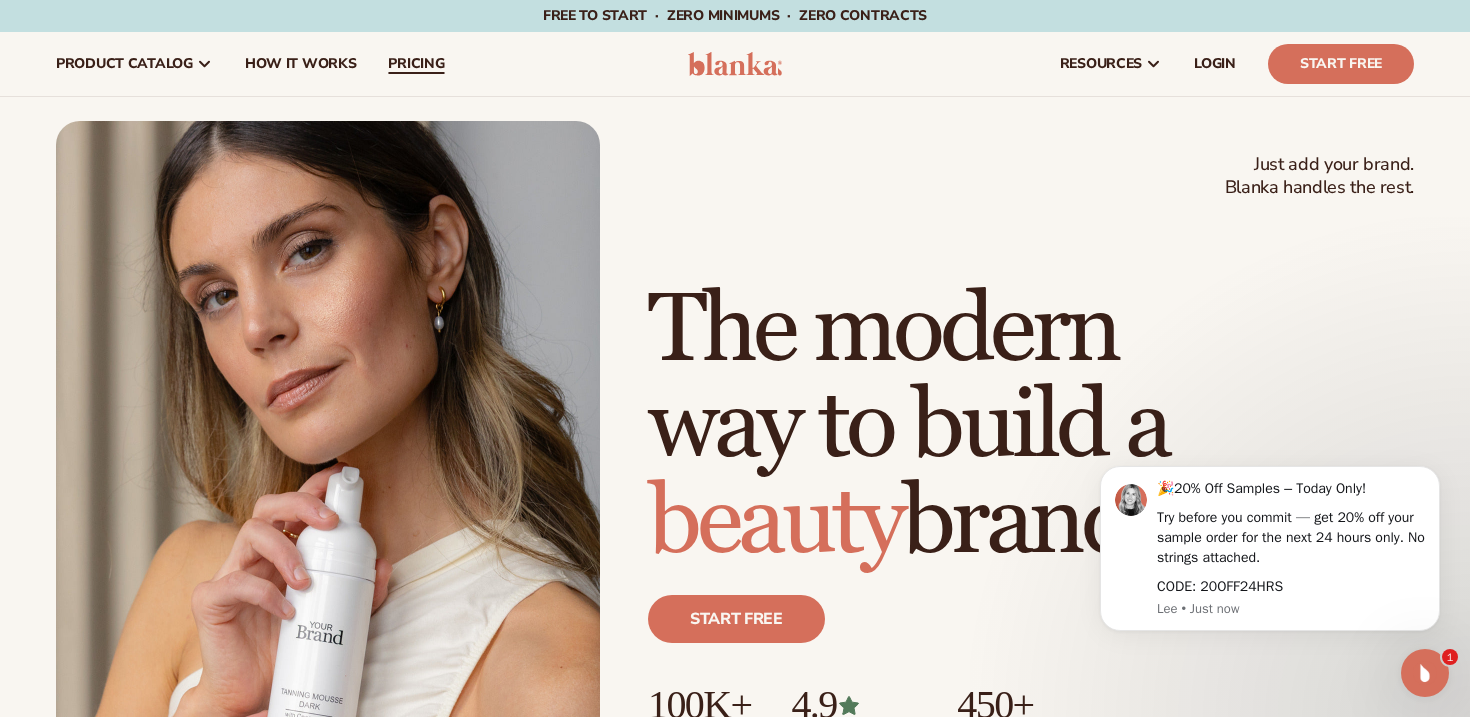 click on "pricing" at bounding box center [416, 64] 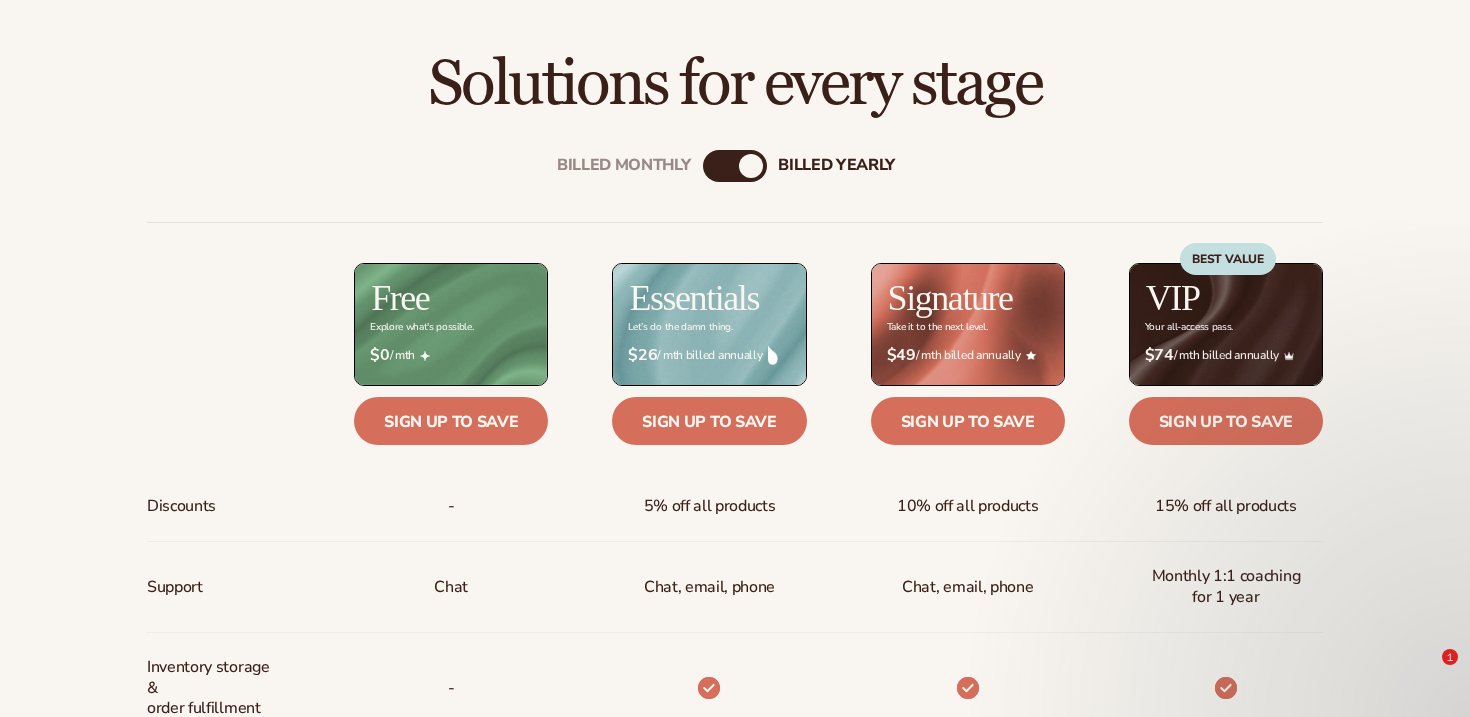 scroll, scrollTop: 676, scrollLeft: 0, axis: vertical 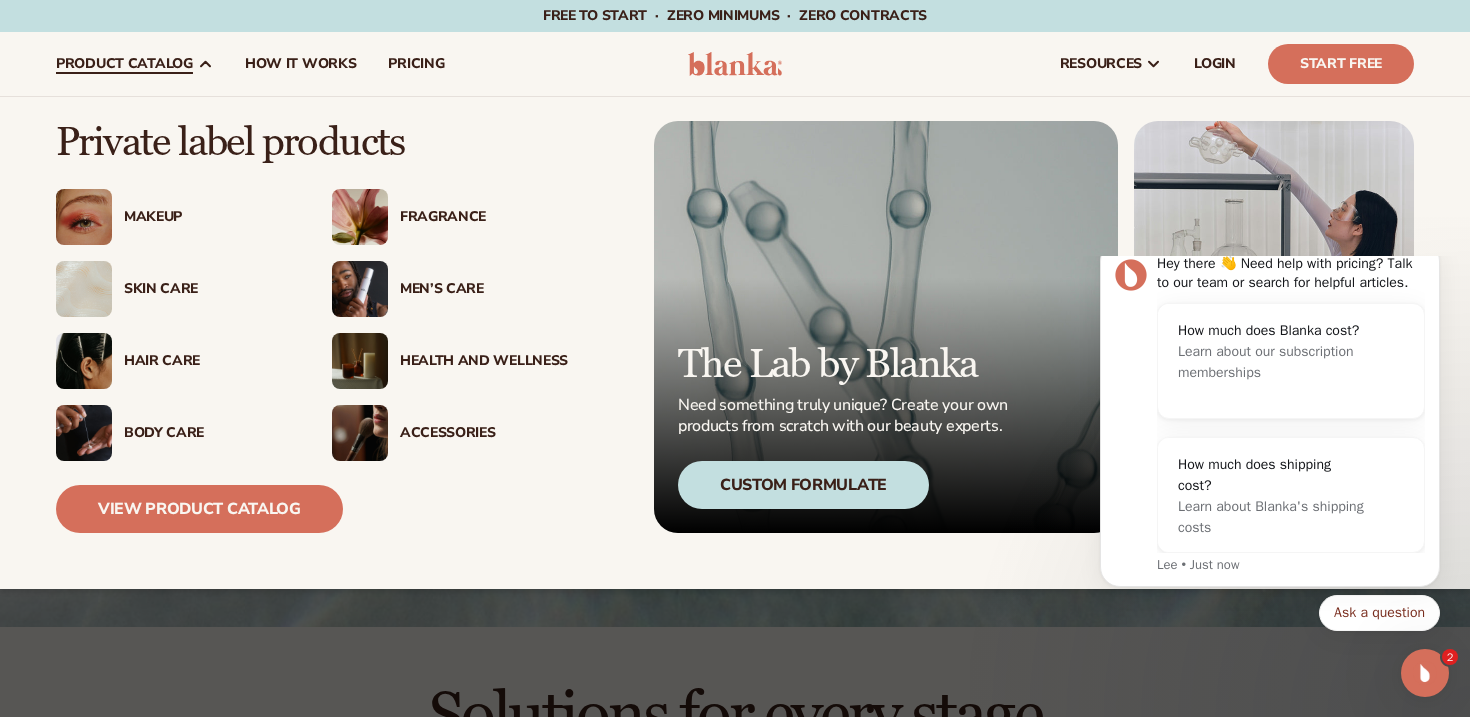 click on "Accessories" at bounding box center (484, 433) 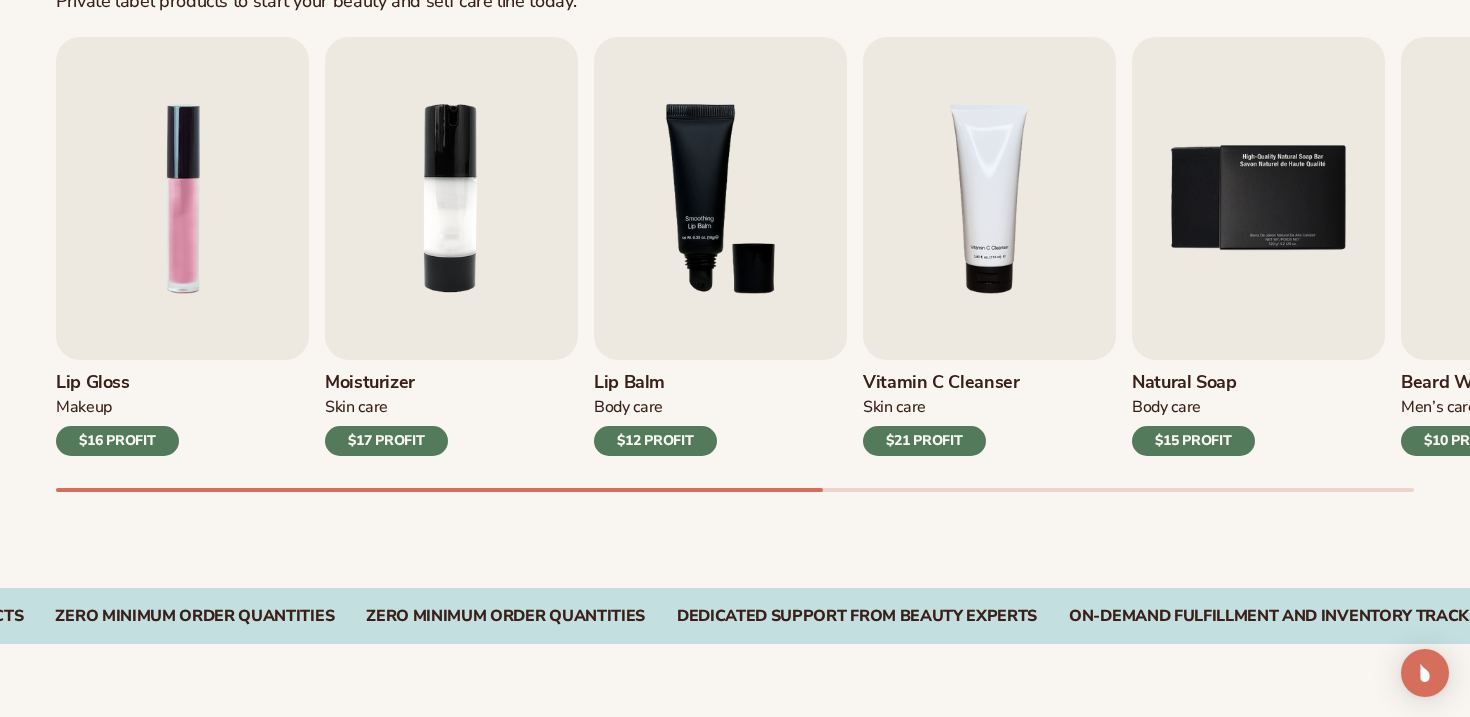 scroll, scrollTop: 703, scrollLeft: 0, axis: vertical 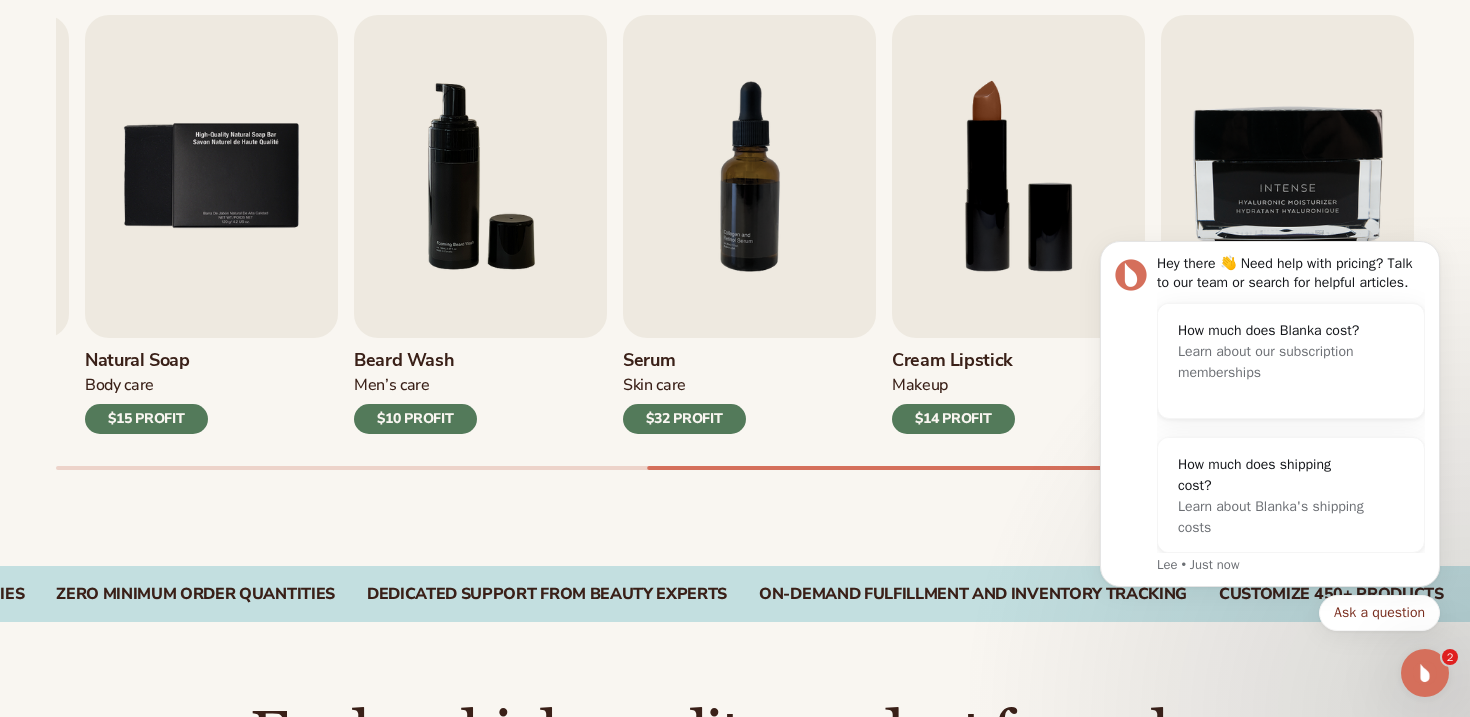 click 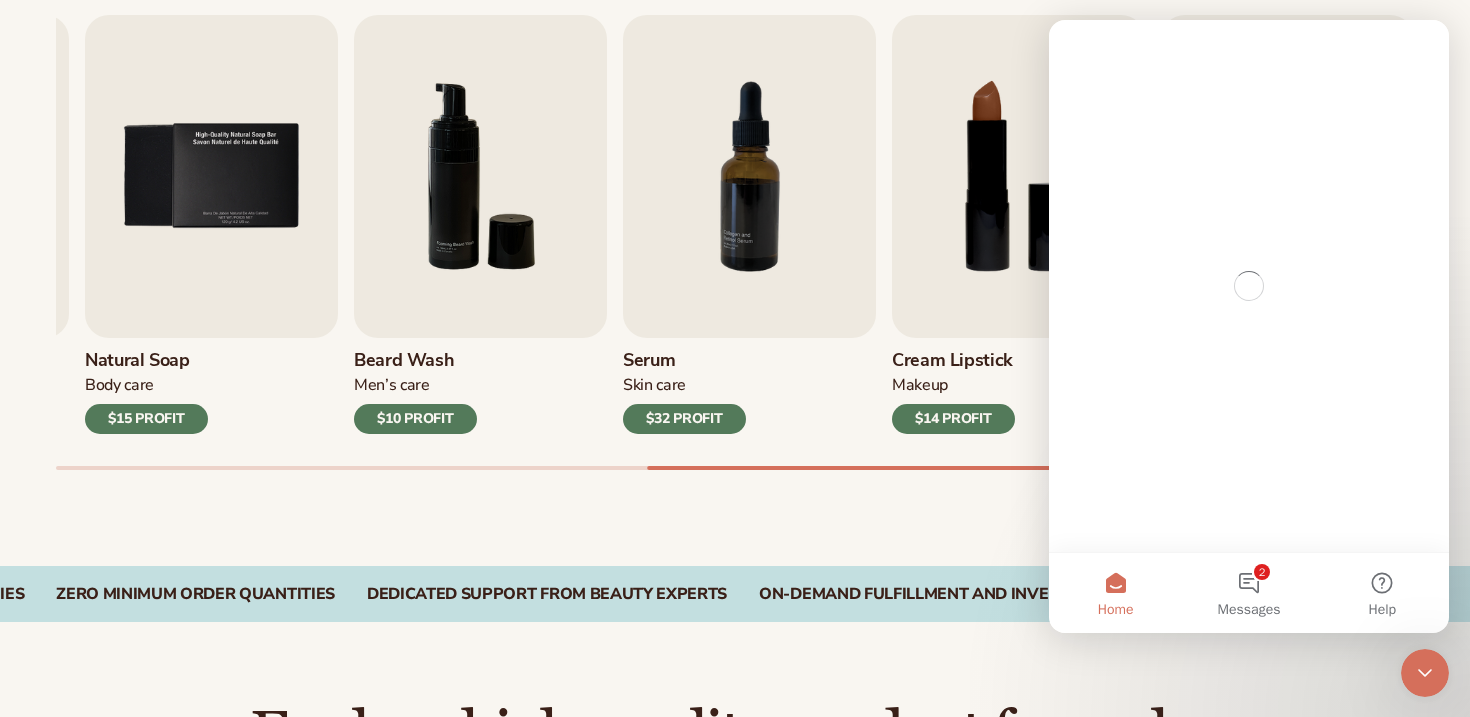 scroll, scrollTop: 0, scrollLeft: 0, axis: both 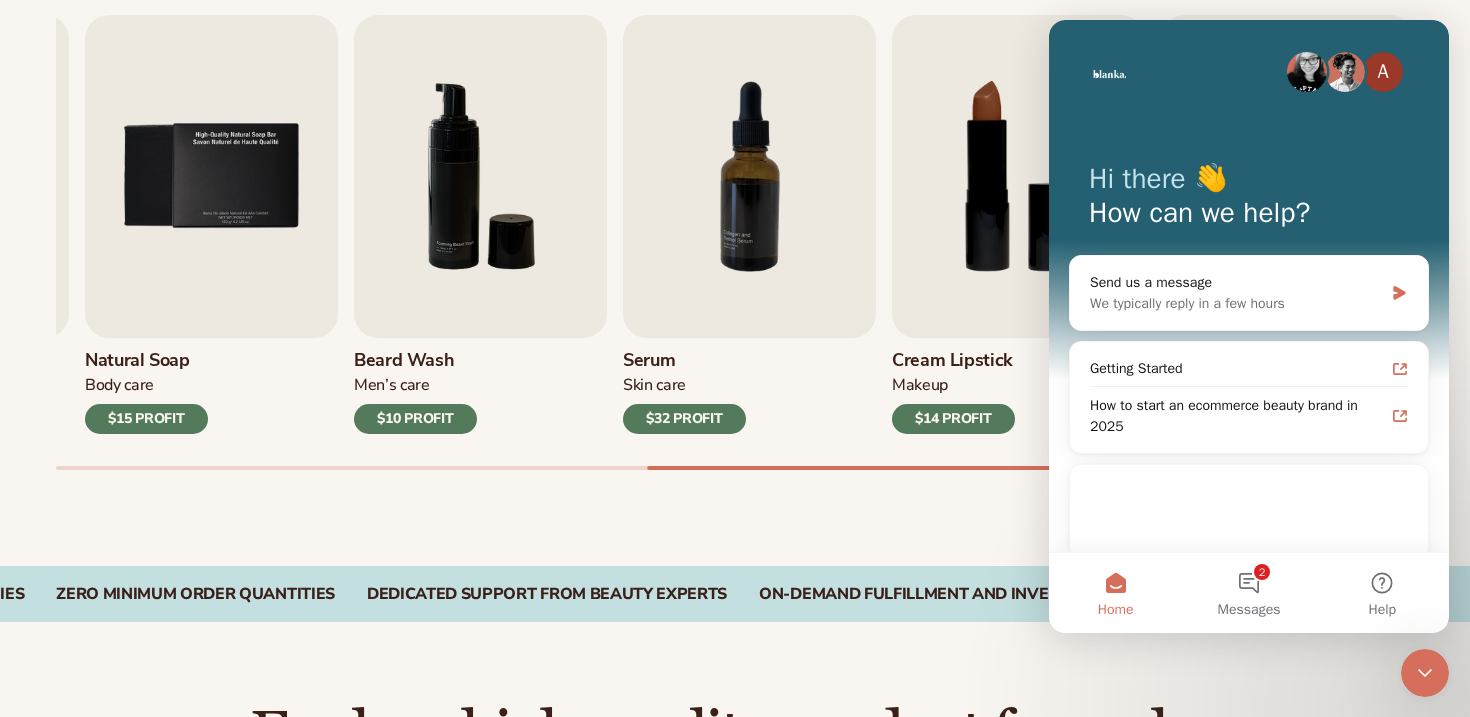 click at bounding box center (1425, 673) 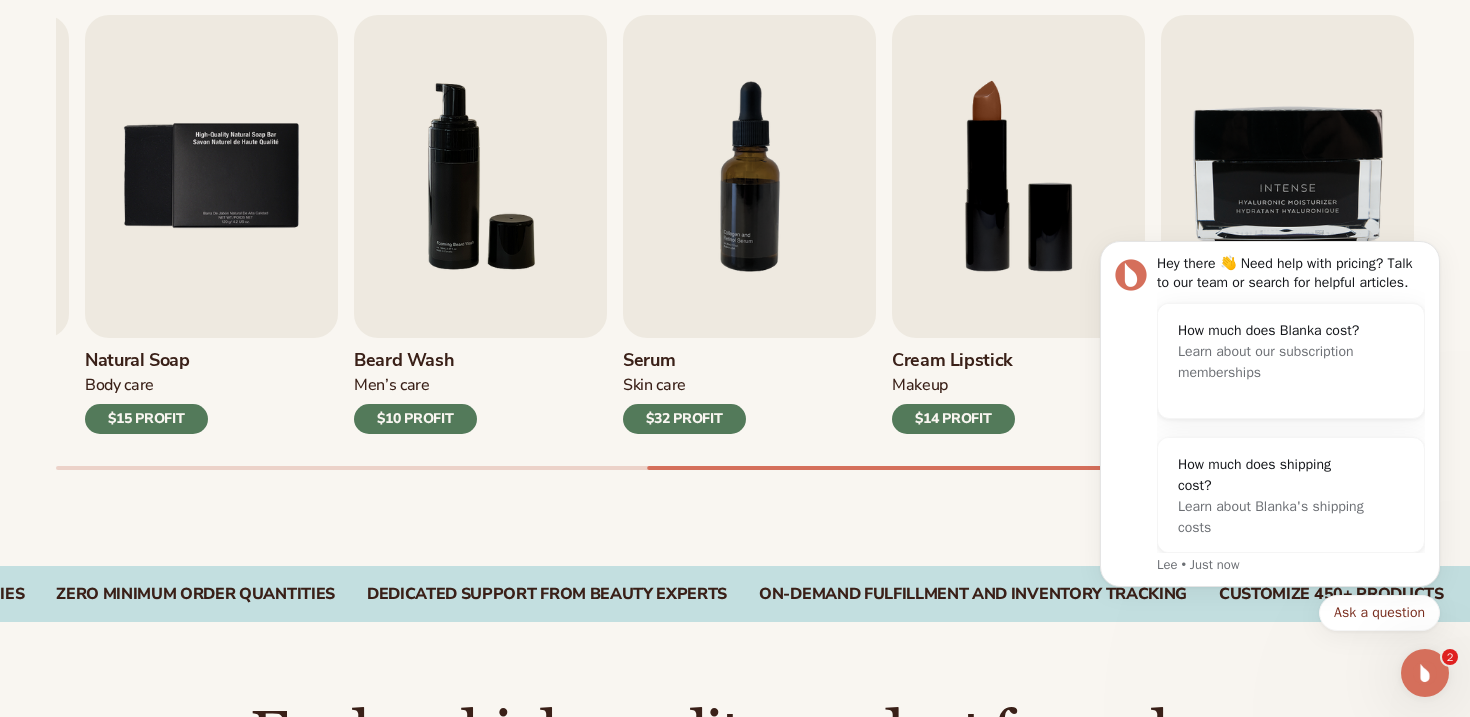 scroll, scrollTop: 0, scrollLeft: 0, axis: both 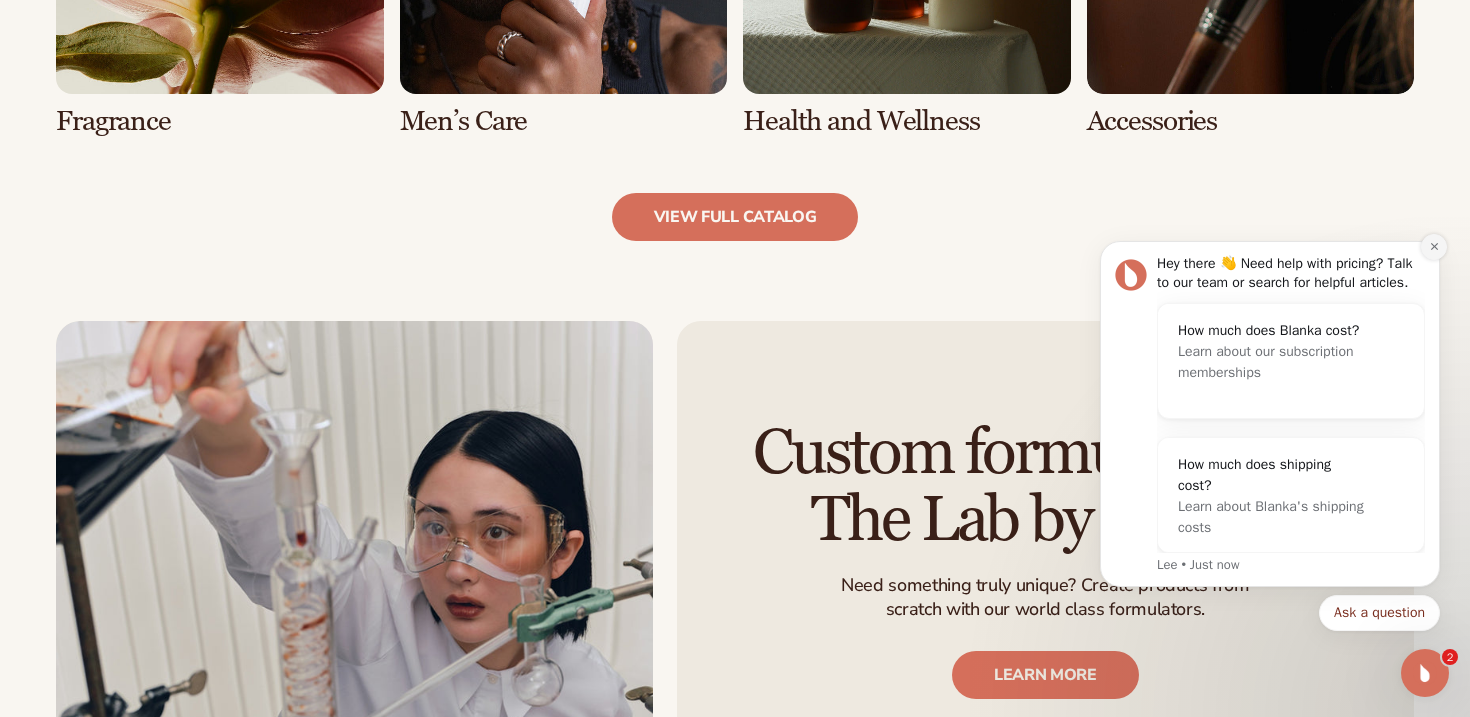 click 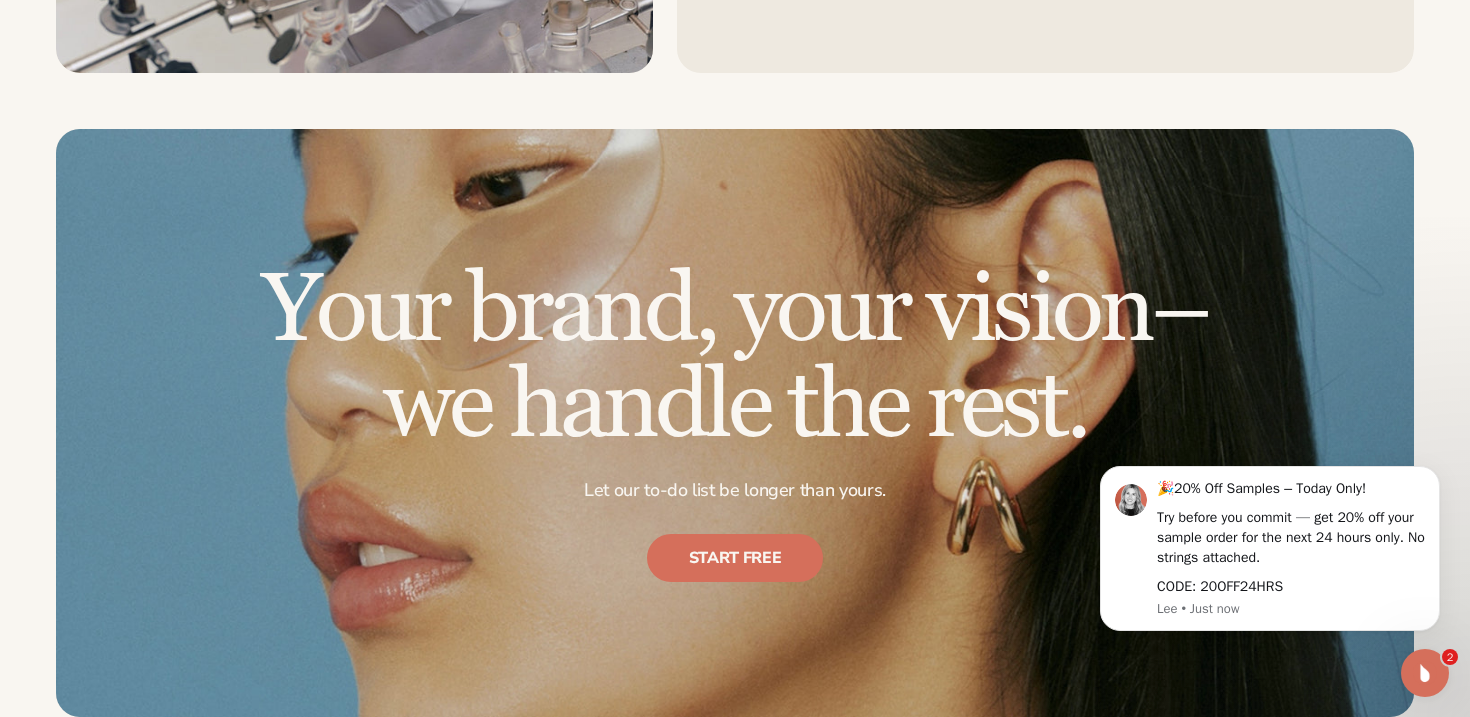 scroll, scrollTop: 3206, scrollLeft: 0, axis: vertical 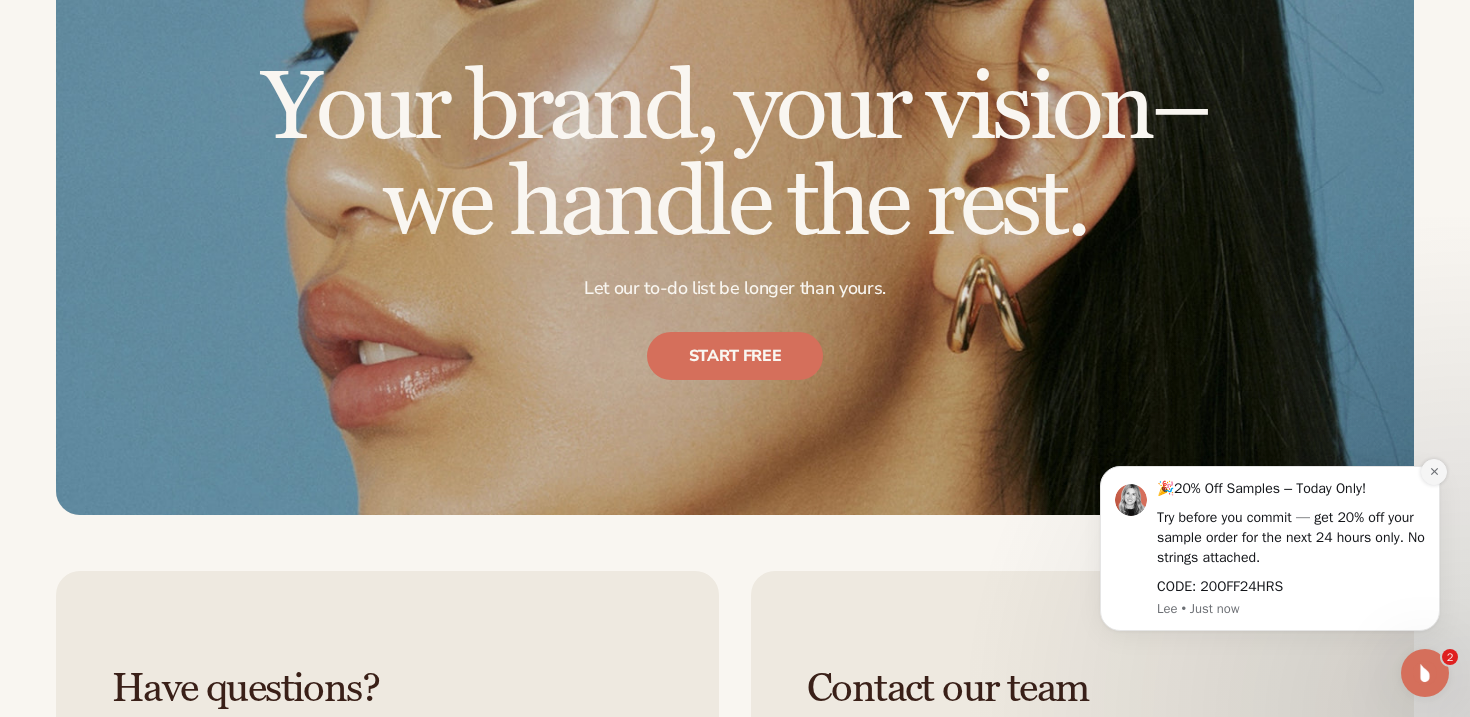 click 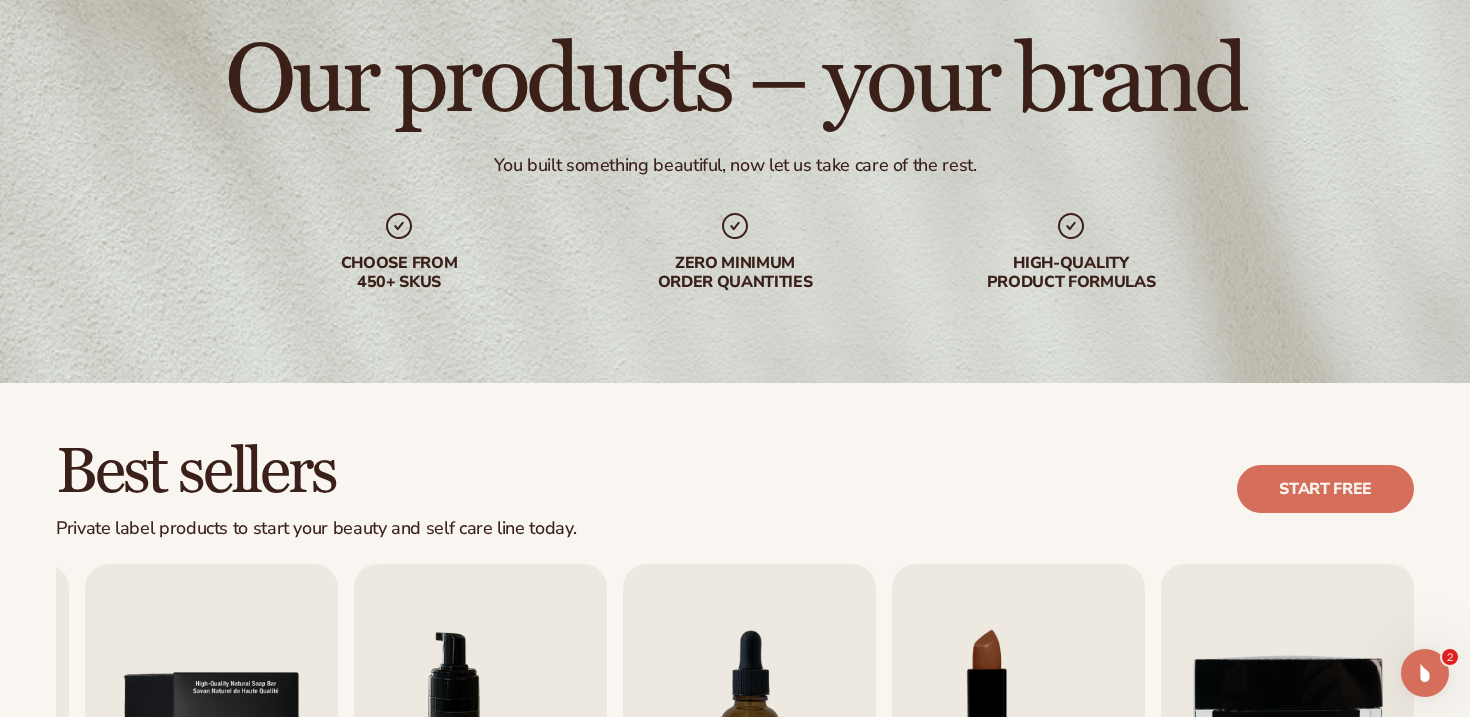 scroll, scrollTop: 0, scrollLeft: 0, axis: both 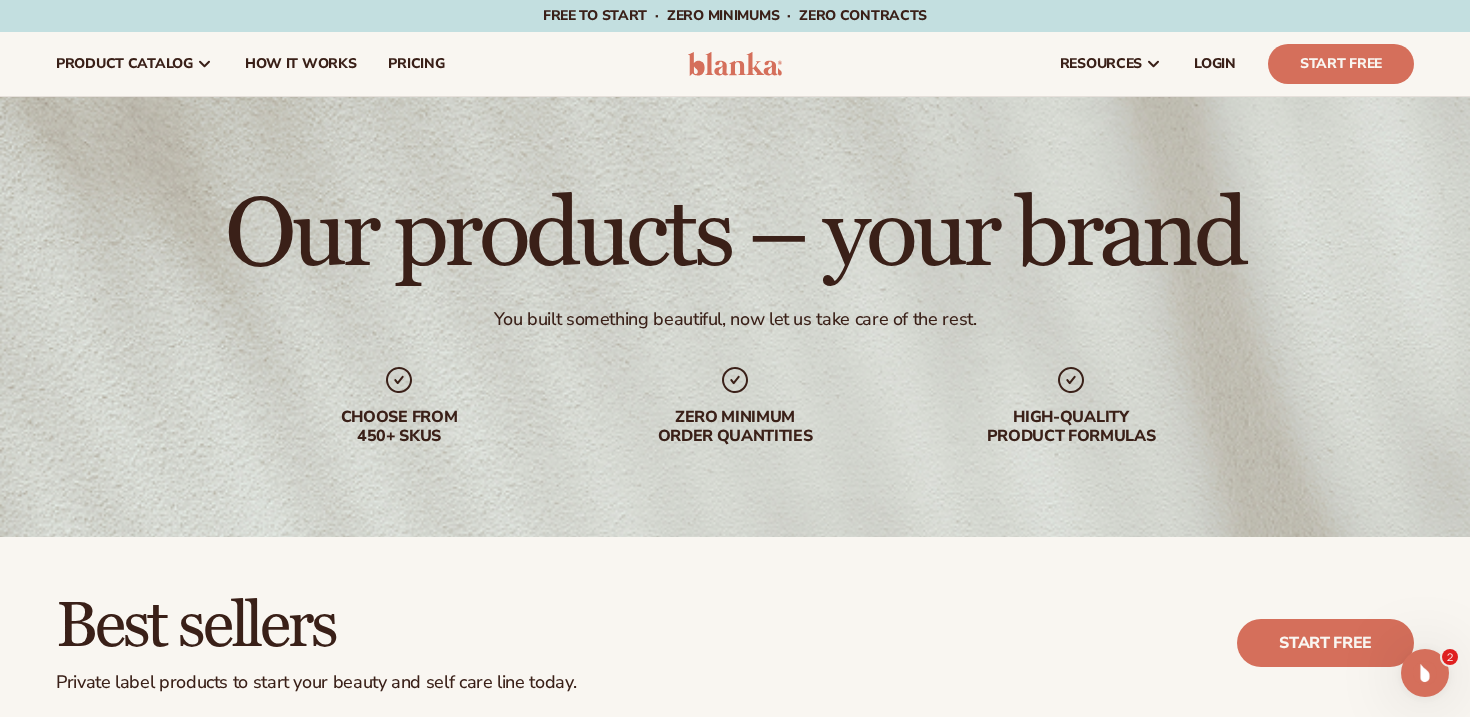 click on "Our products – your brand" at bounding box center [734, 236] 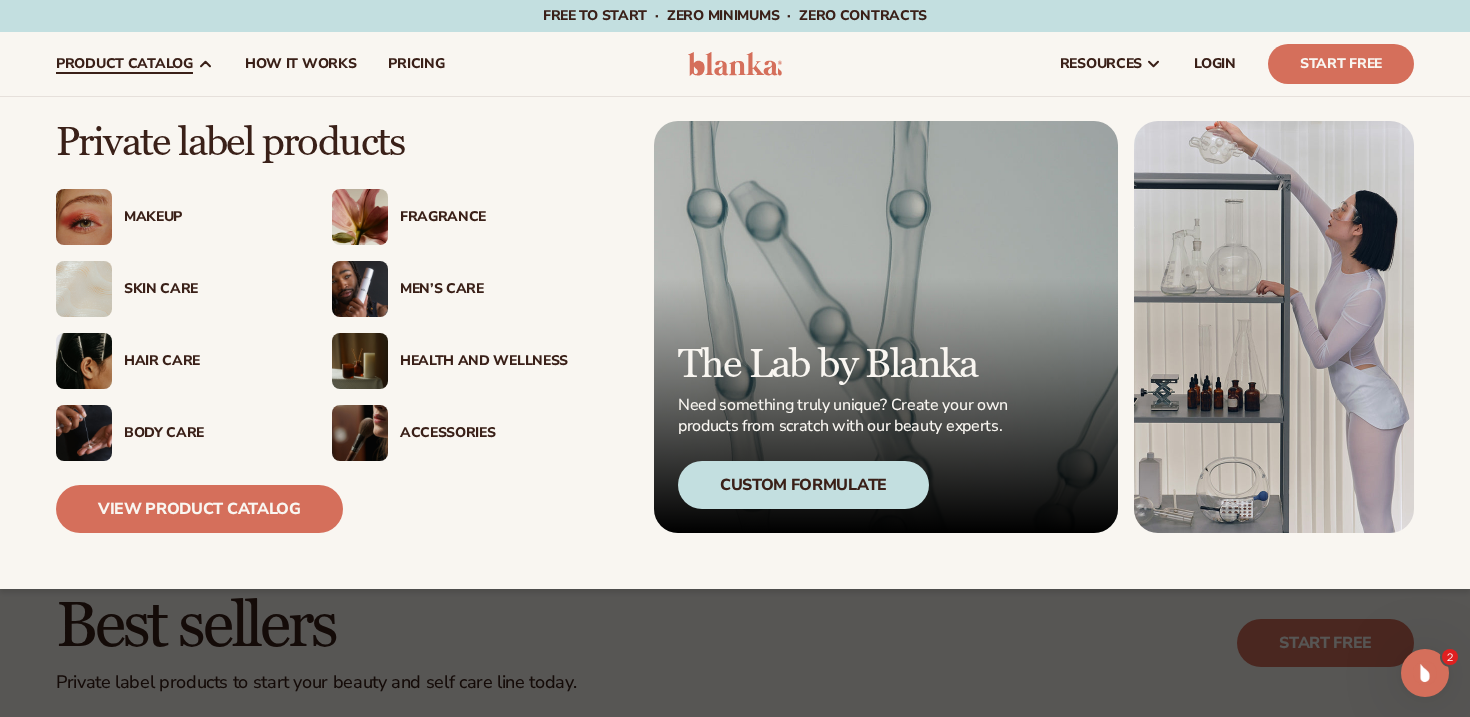 click on "Health And Wellness" at bounding box center (484, 361) 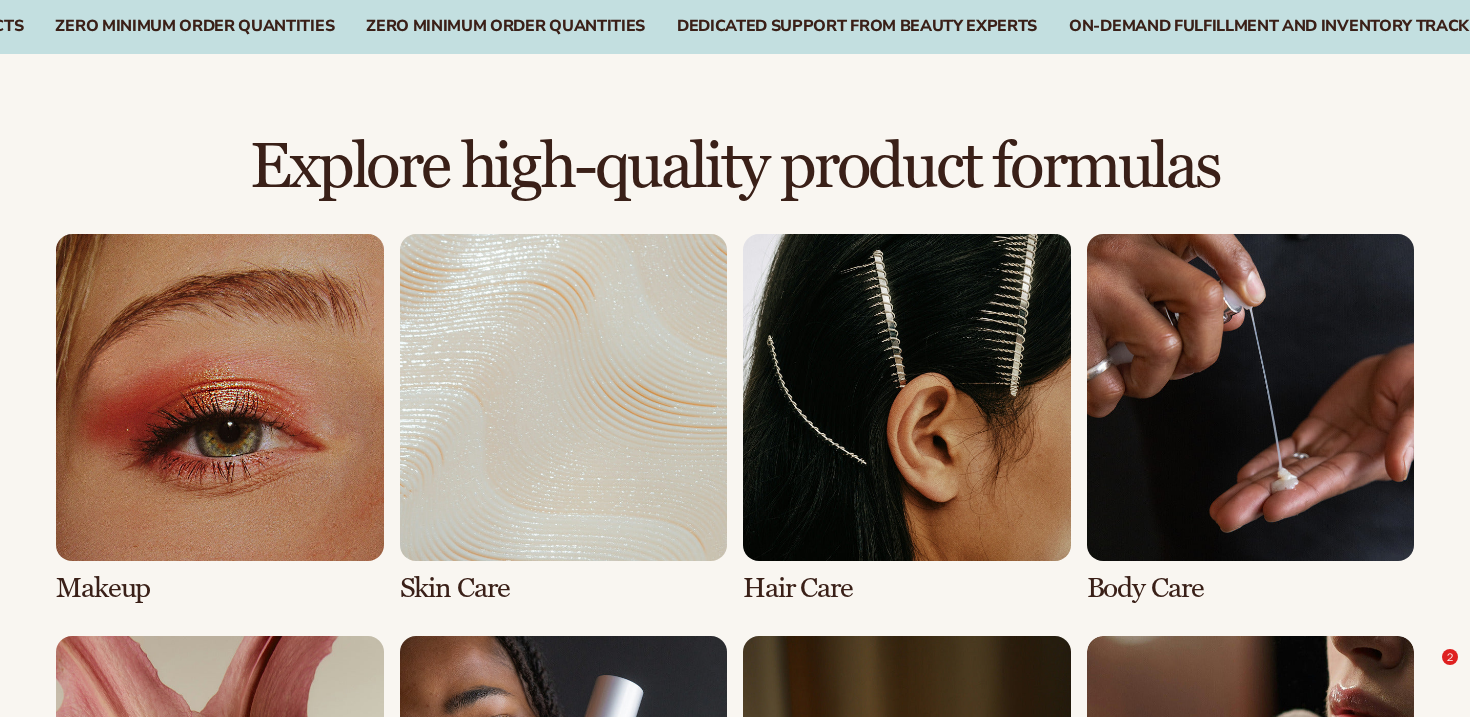 scroll, scrollTop: 1288, scrollLeft: 0, axis: vertical 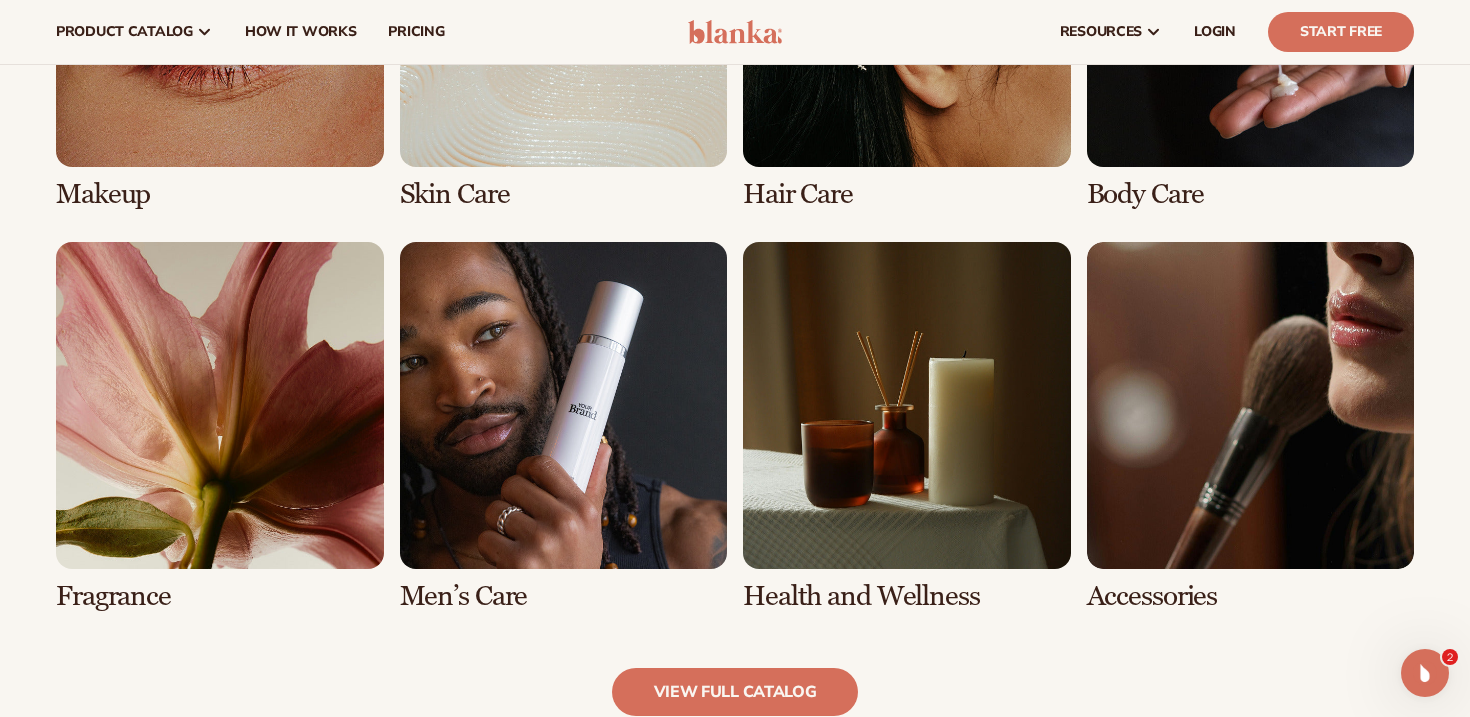 click on "Explore high-quality product formulas
view full catalog
Makeup
Skin Care
Hair Care" at bounding box center [735, 228] 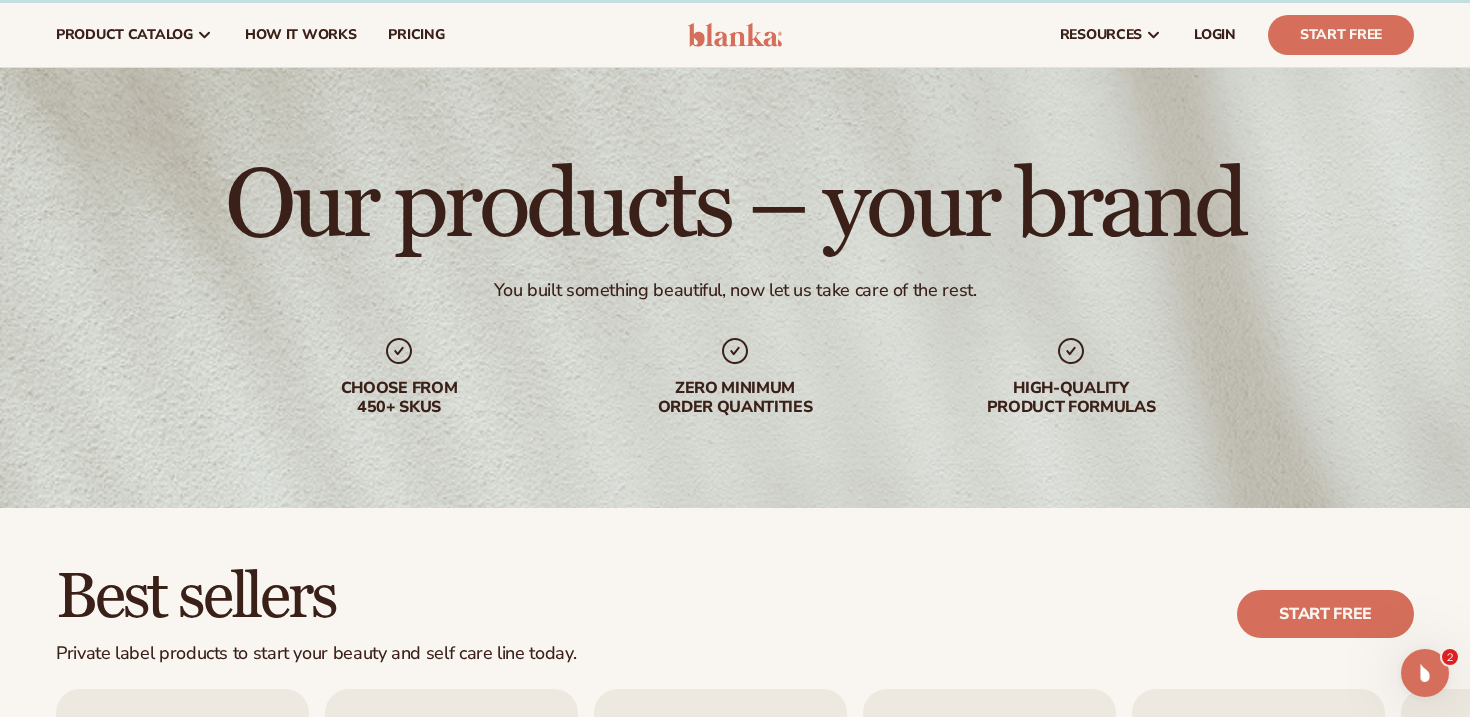 scroll, scrollTop: 0, scrollLeft: 0, axis: both 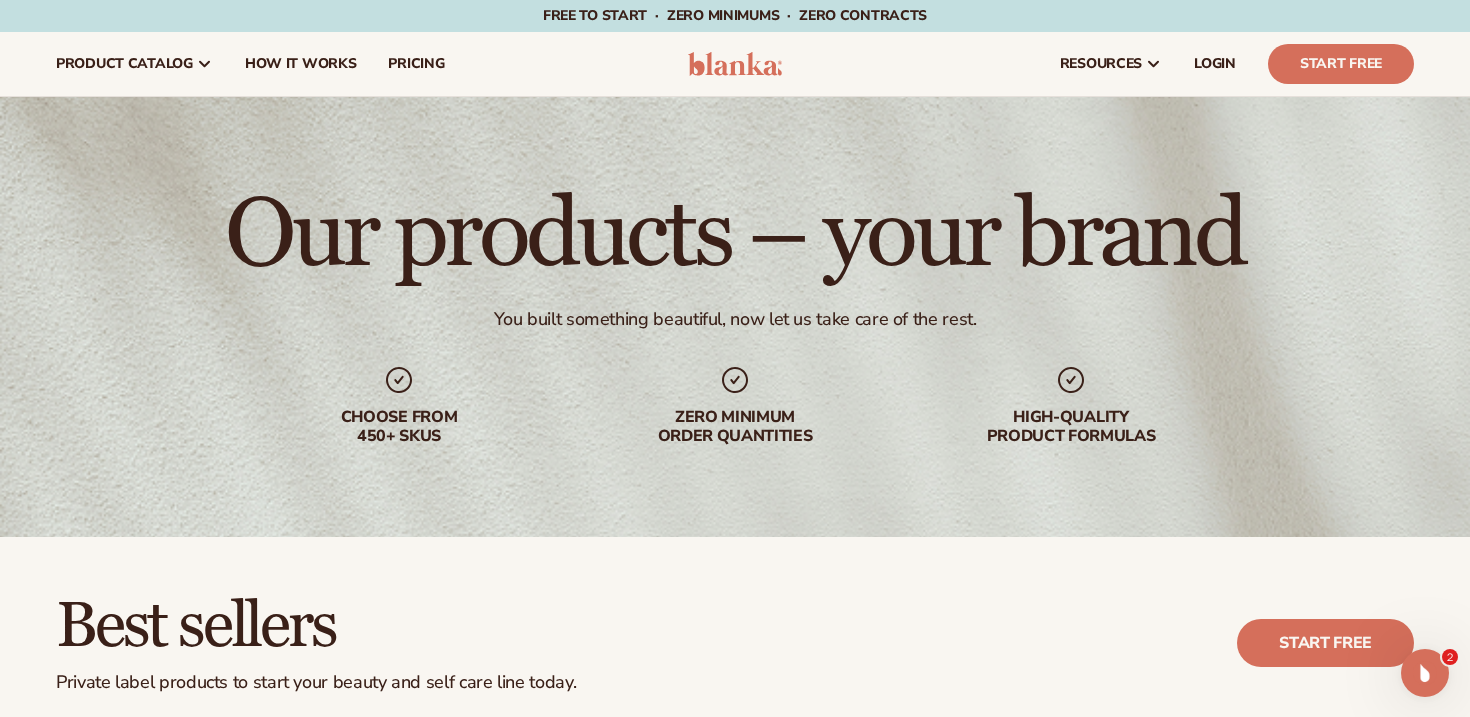 click on "Best sellers Private label products to start your beauty and self care line today.
Start free" at bounding box center (735, 643) 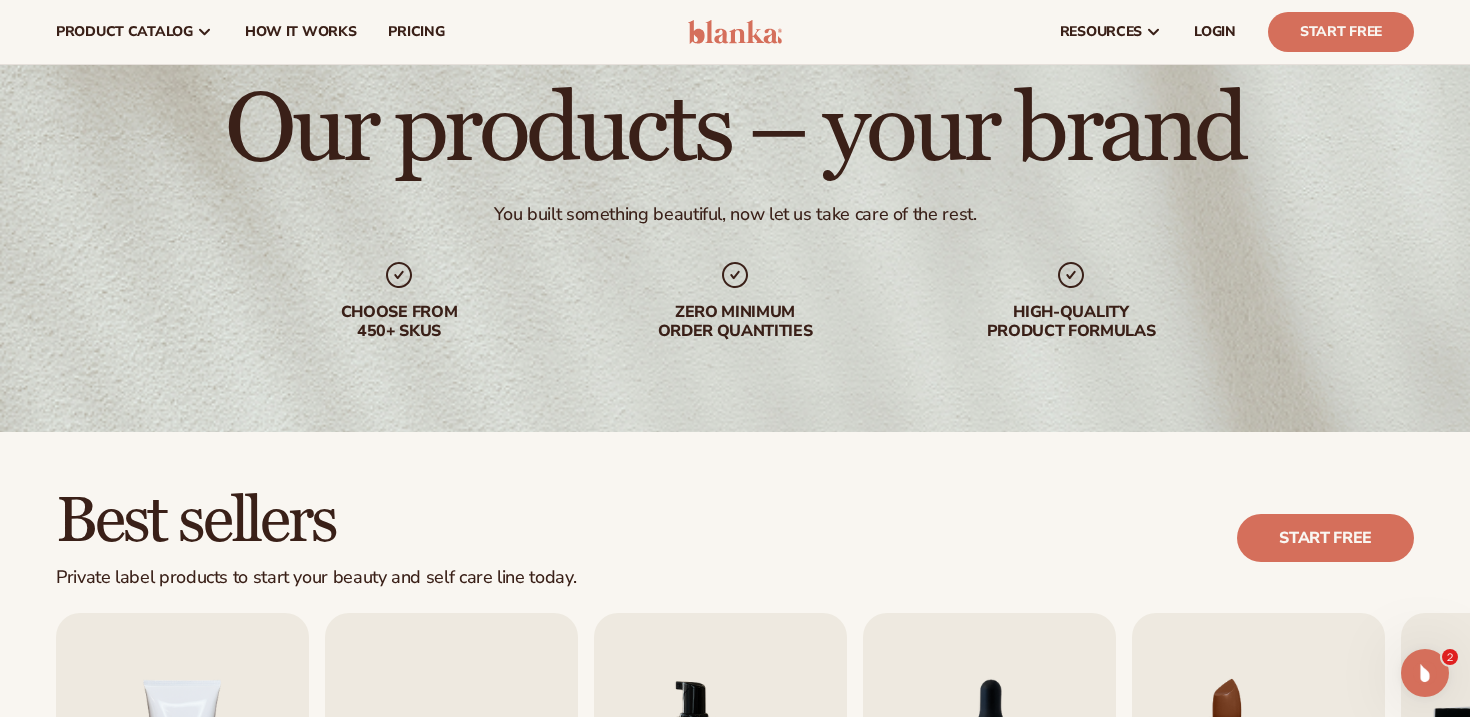 scroll, scrollTop: 0, scrollLeft: 0, axis: both 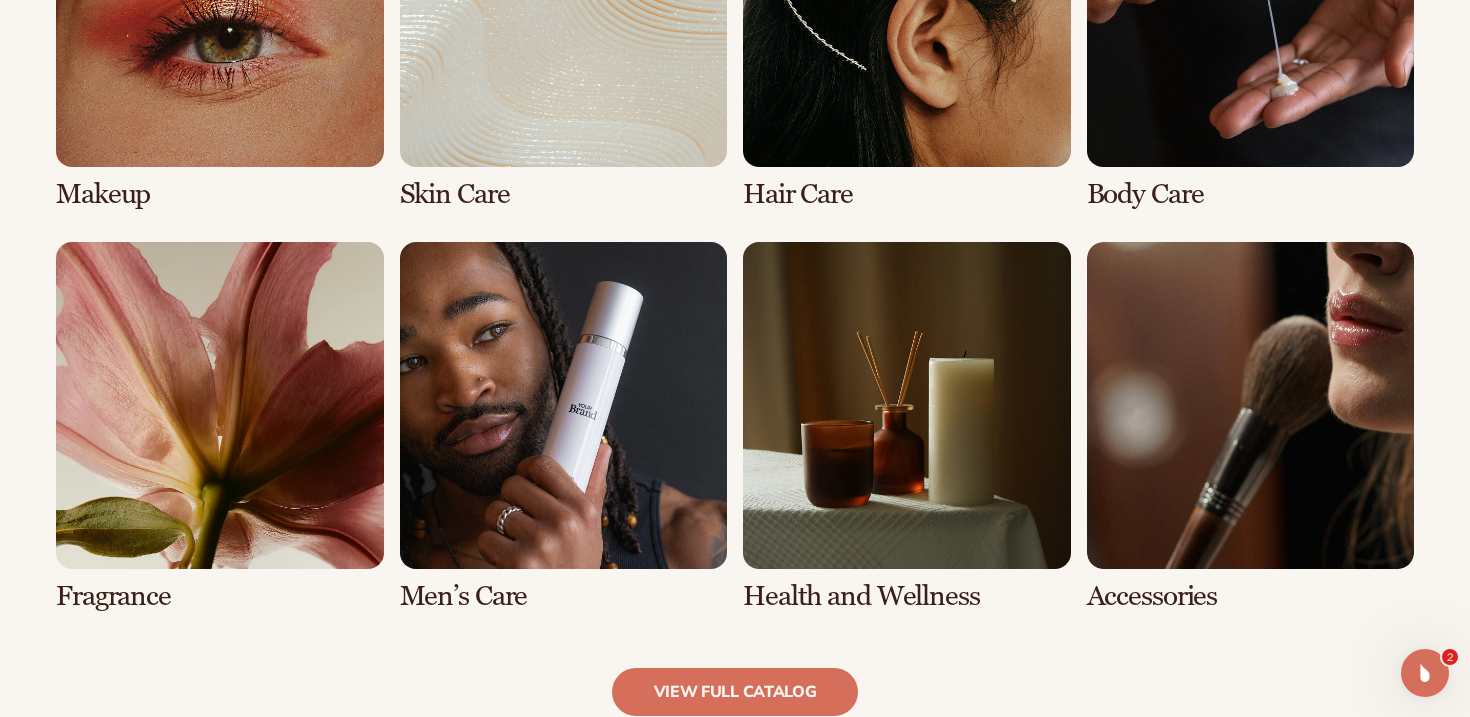 click at bounding box center (564, 427) 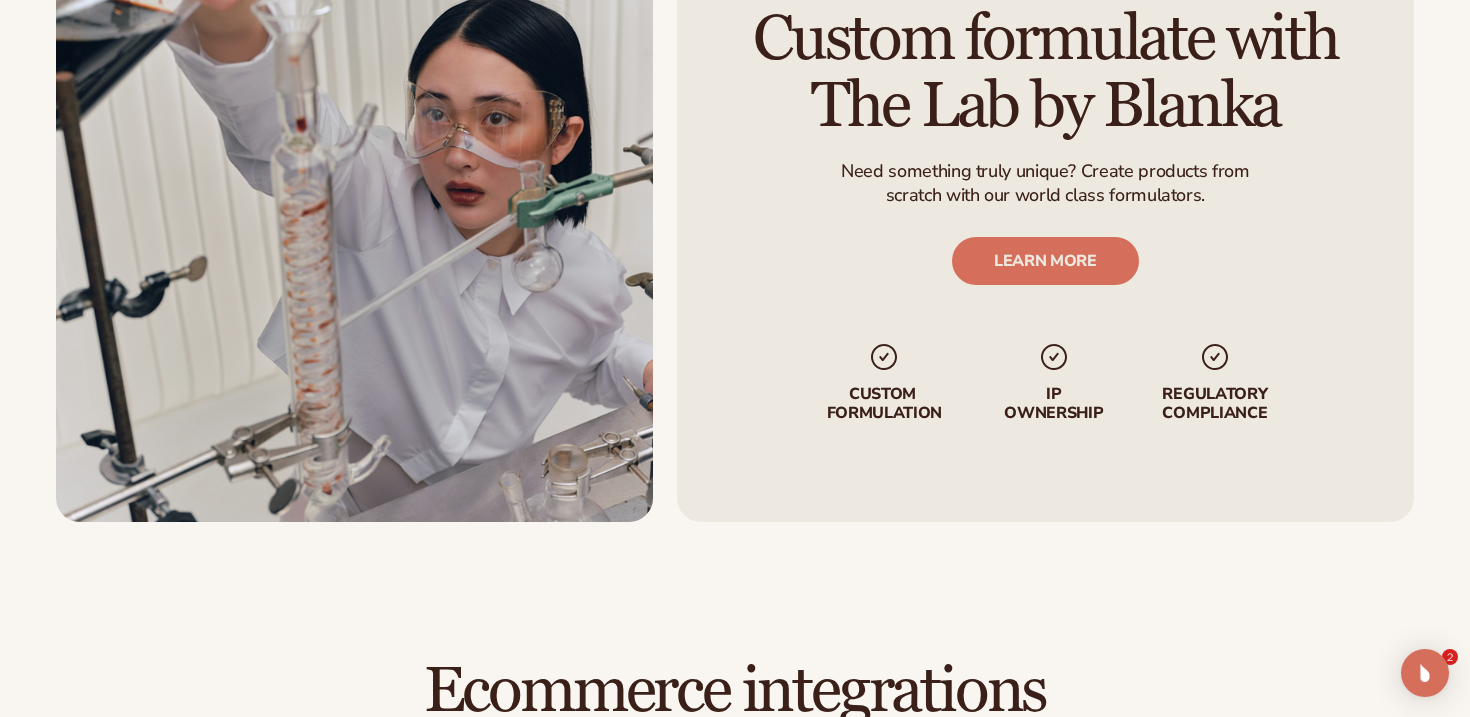 scroll, scrollTop: 3000, scrollLeft: 0, axis: vertical 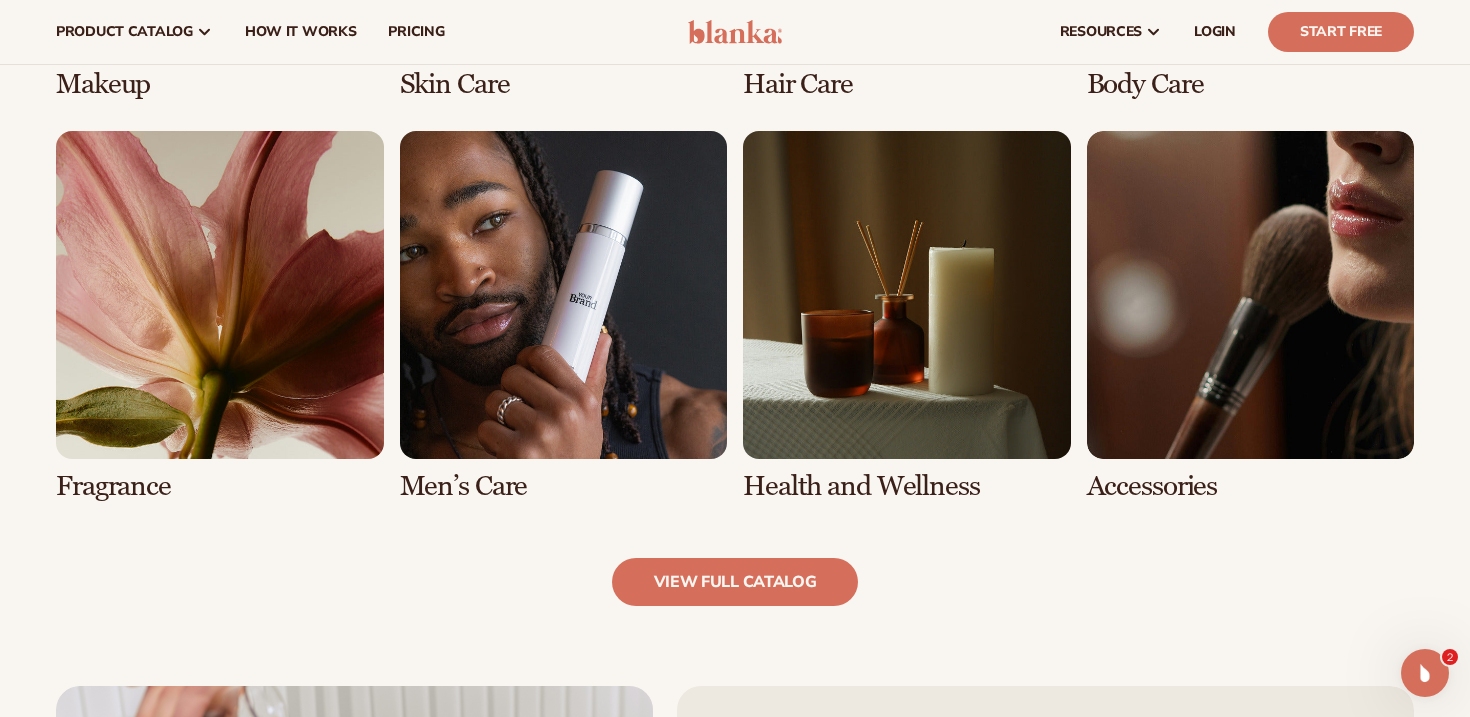 click on "Explore high-quality product formulas
We offer private label beard oil and face care for men, with 450+ products designed to make your brand stand out.
view full catalog
Makeup
Skin Care" at bounding box center [735, 102] 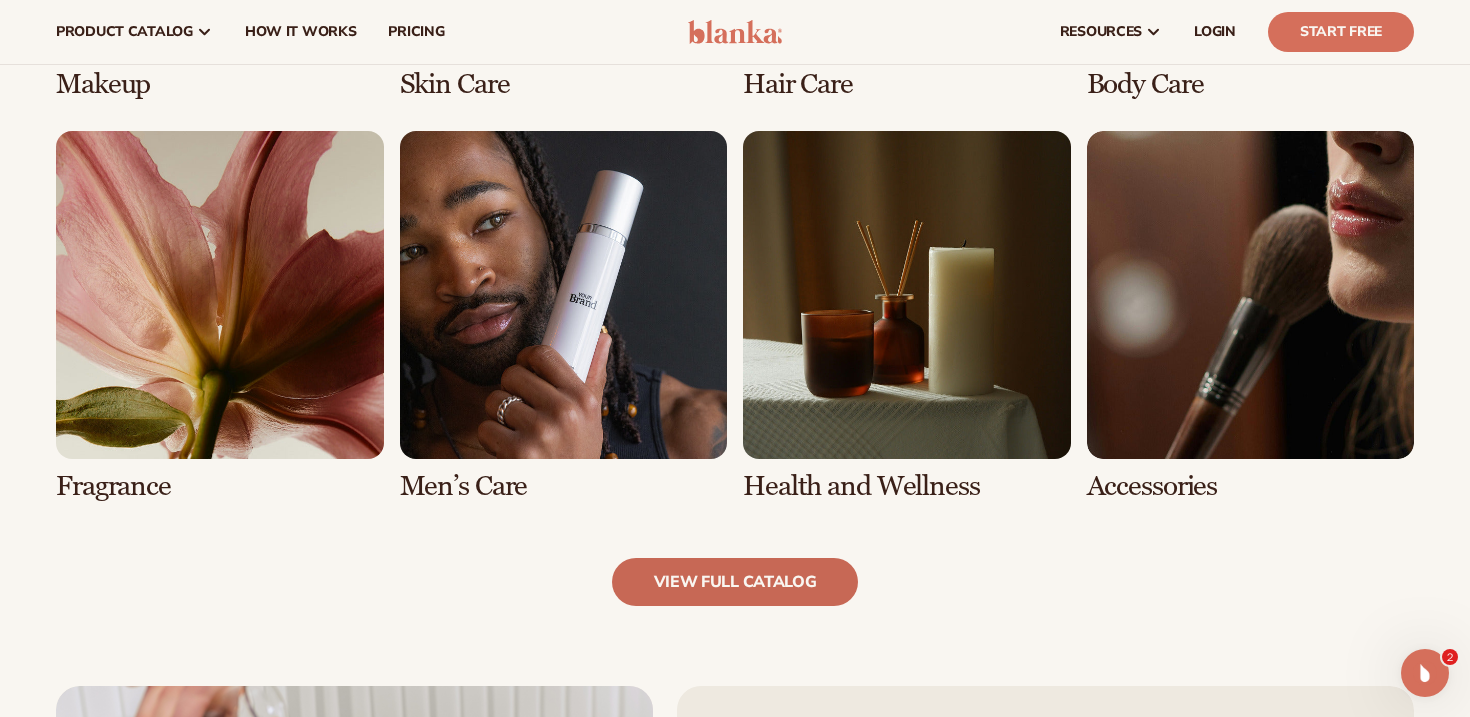 click on "view full catalog" at bounding box center [735, 582] 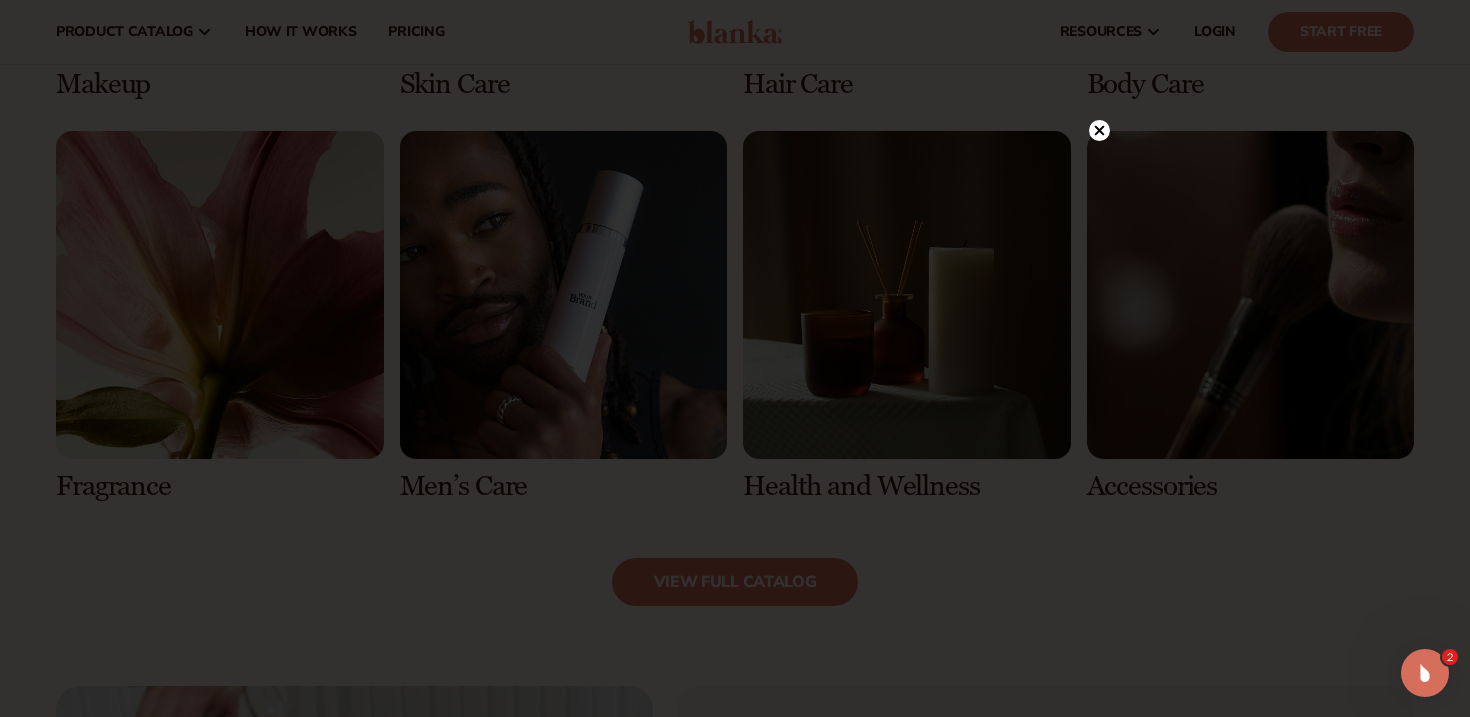 click 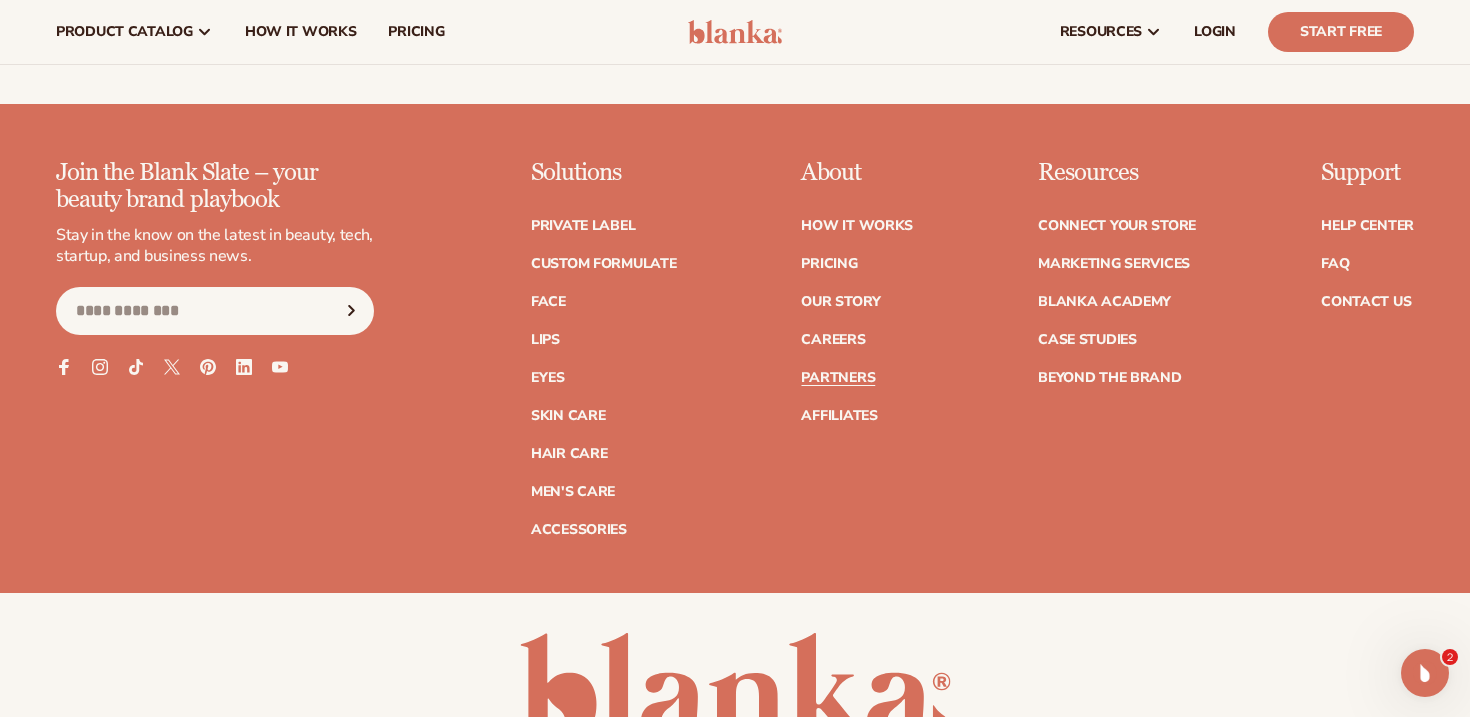 scroll, scrollTop: 4724, scrollLeft: 0, axis: vertical 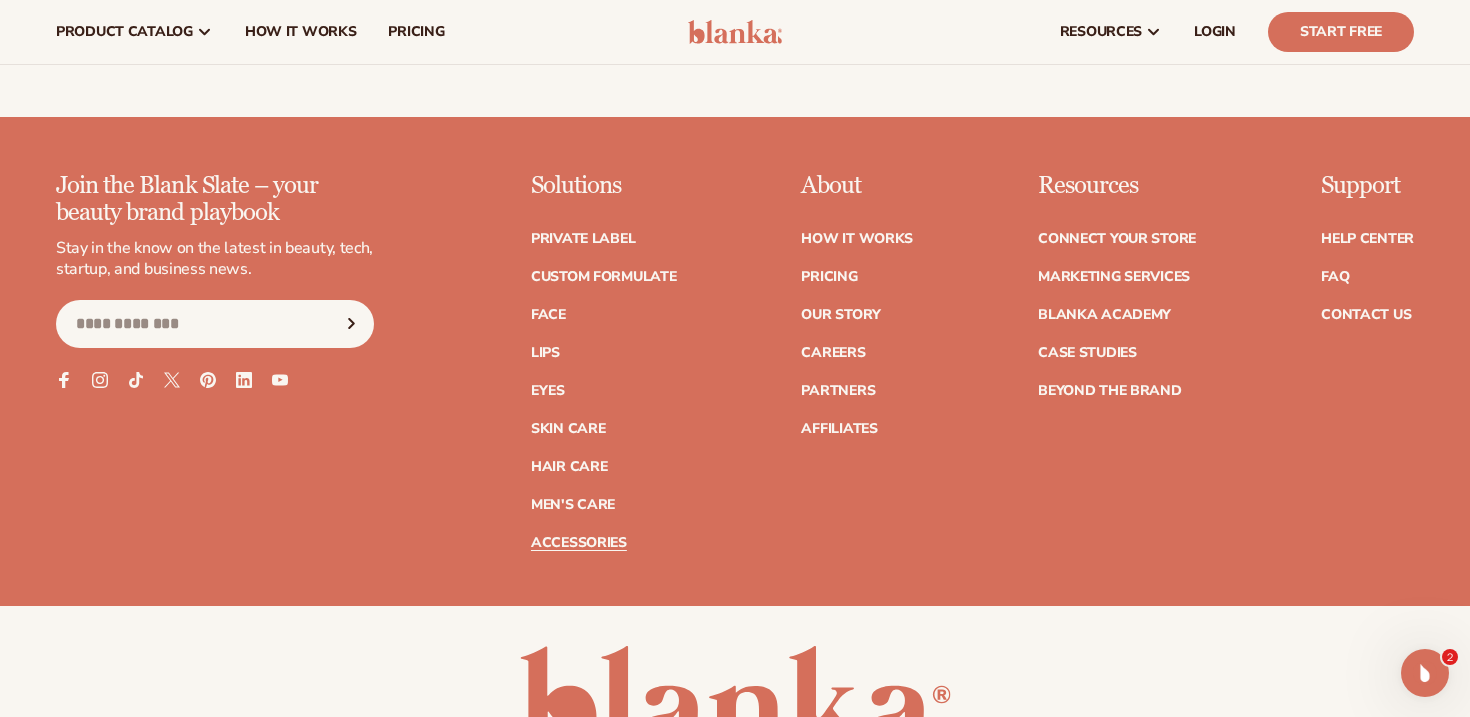 click on "Accessories" at bounding box center (579, 543) 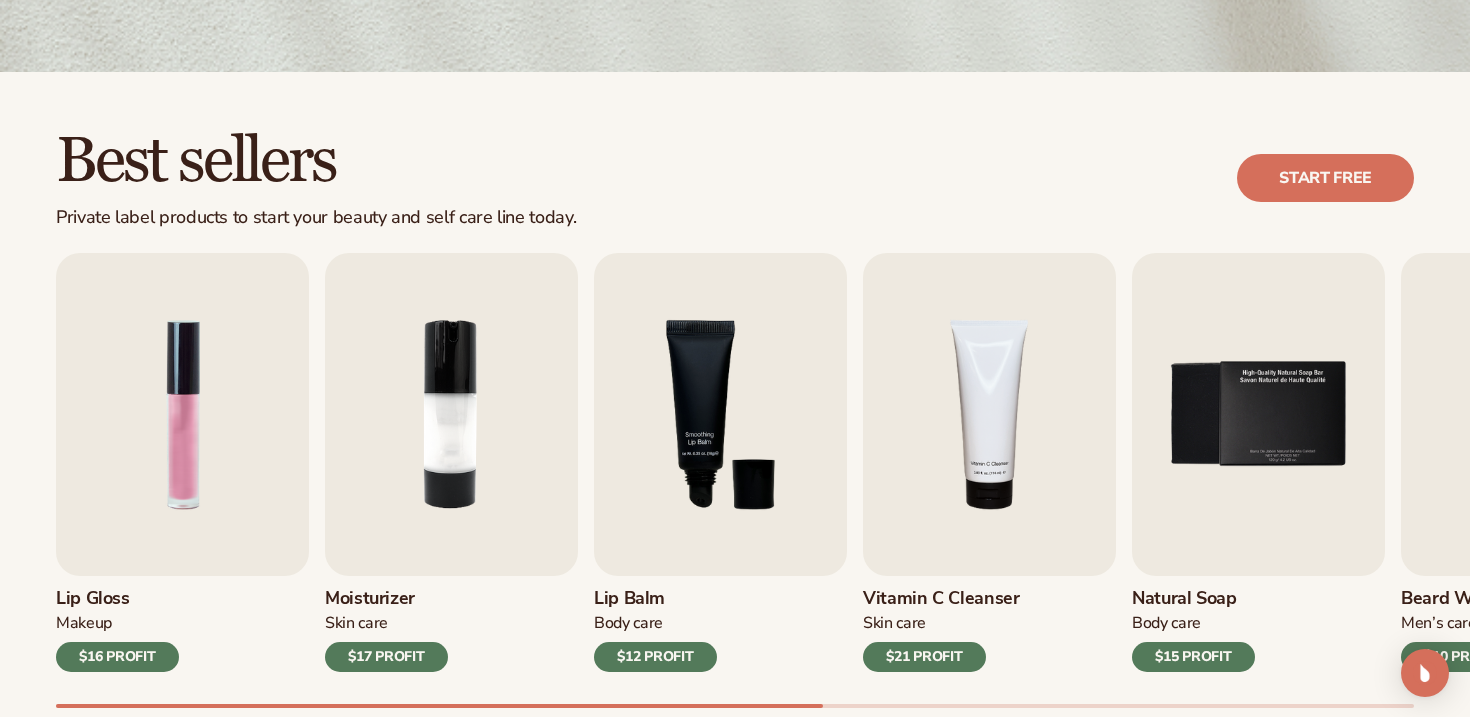 scroll, scrollTop: 499, scrollLeft: 0, axis: vertical 